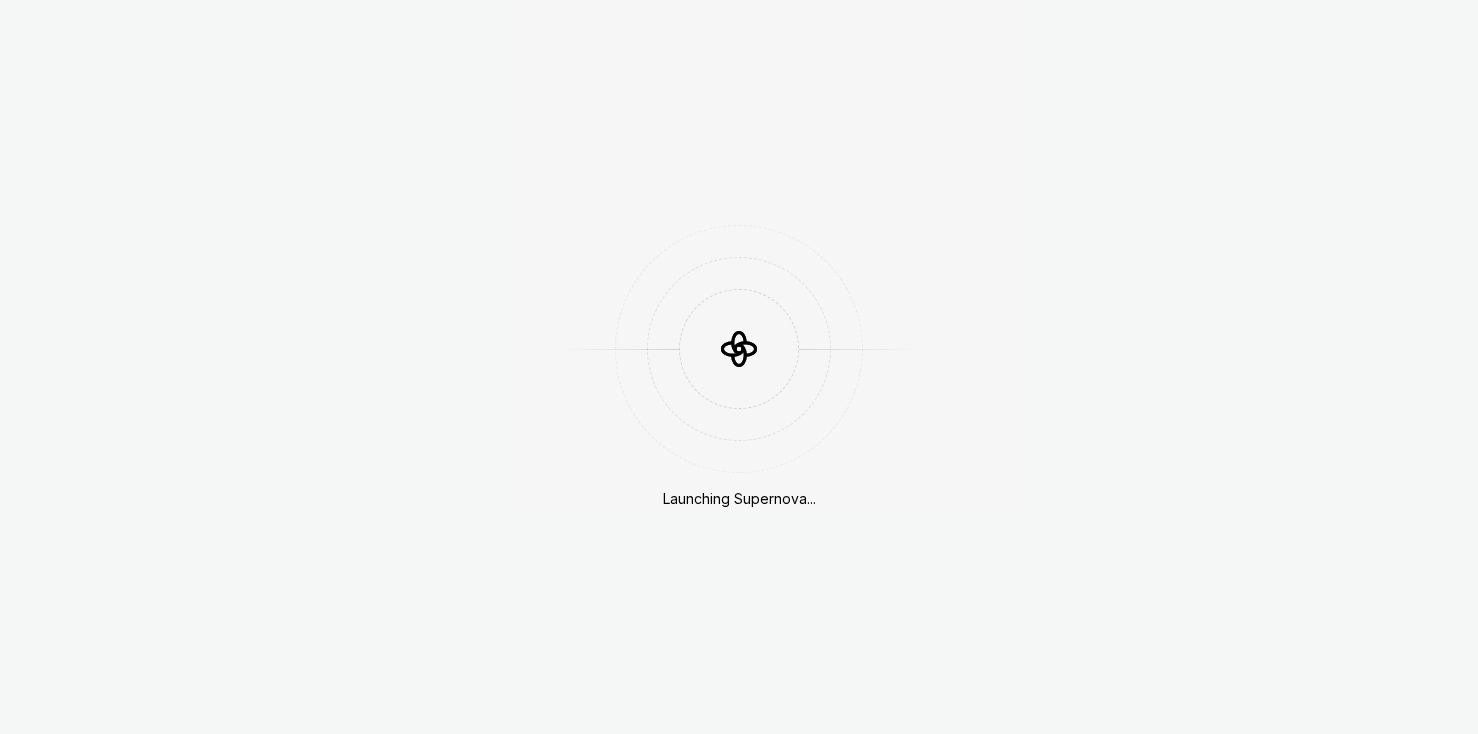 scroll, scrollTop: 0, scrollLeft: 0, axis: both 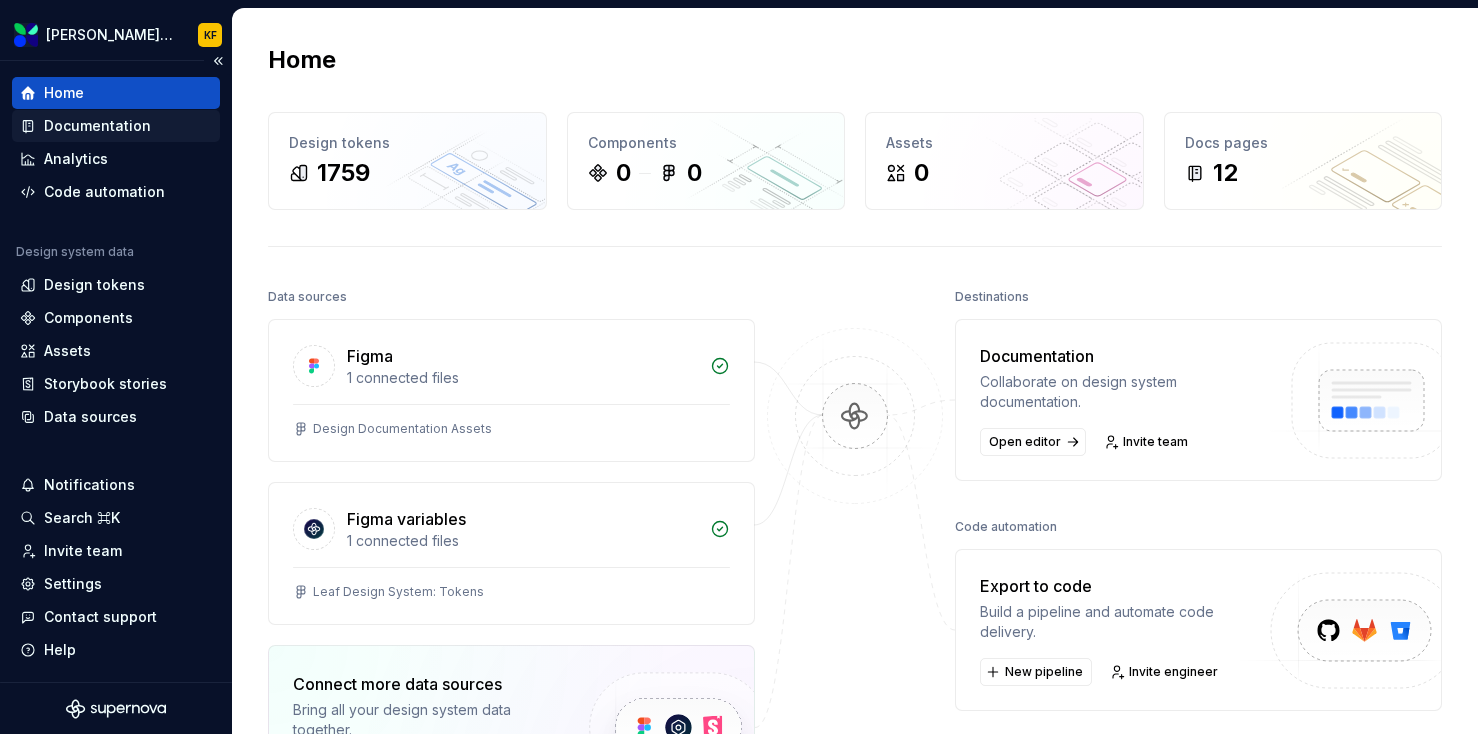 click on "Documentation" at bounding box center [116, 126] 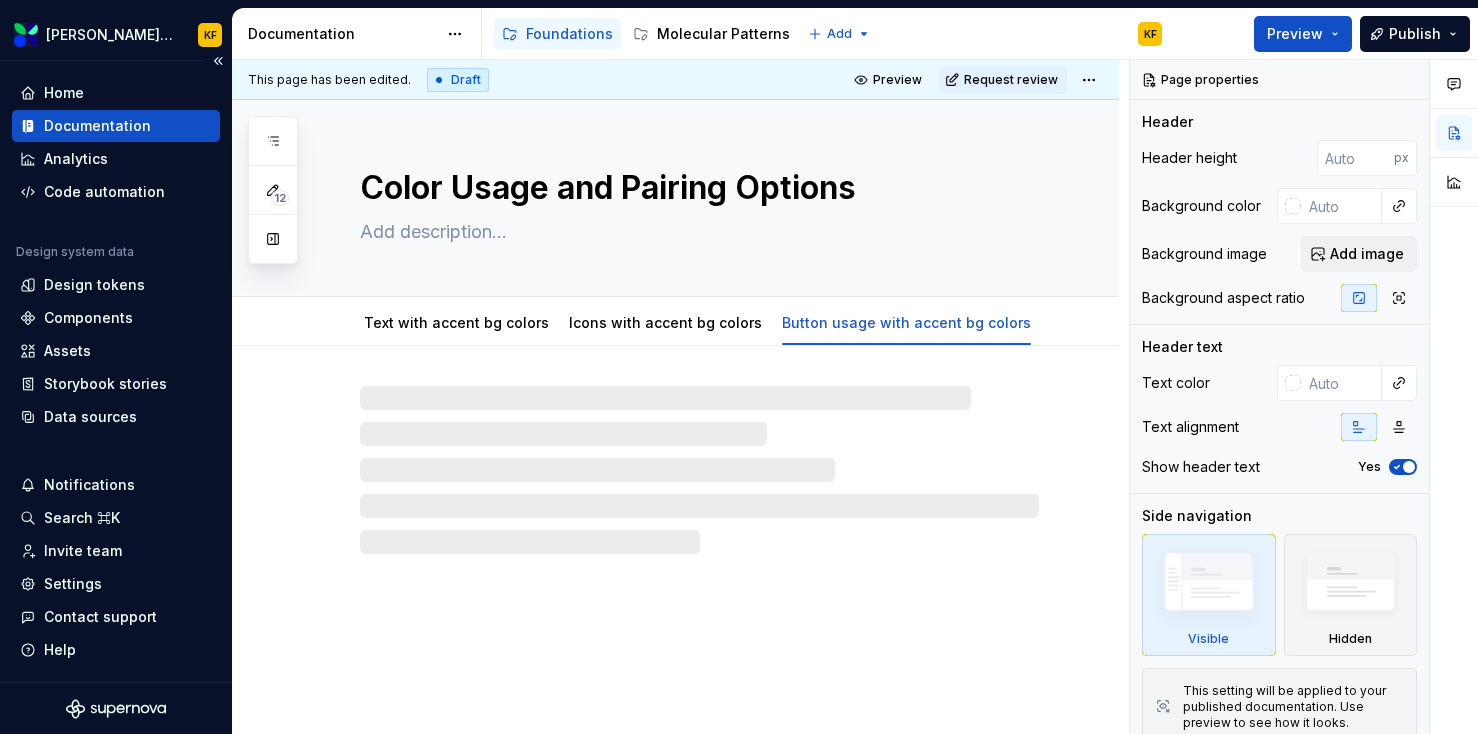 type on "*" 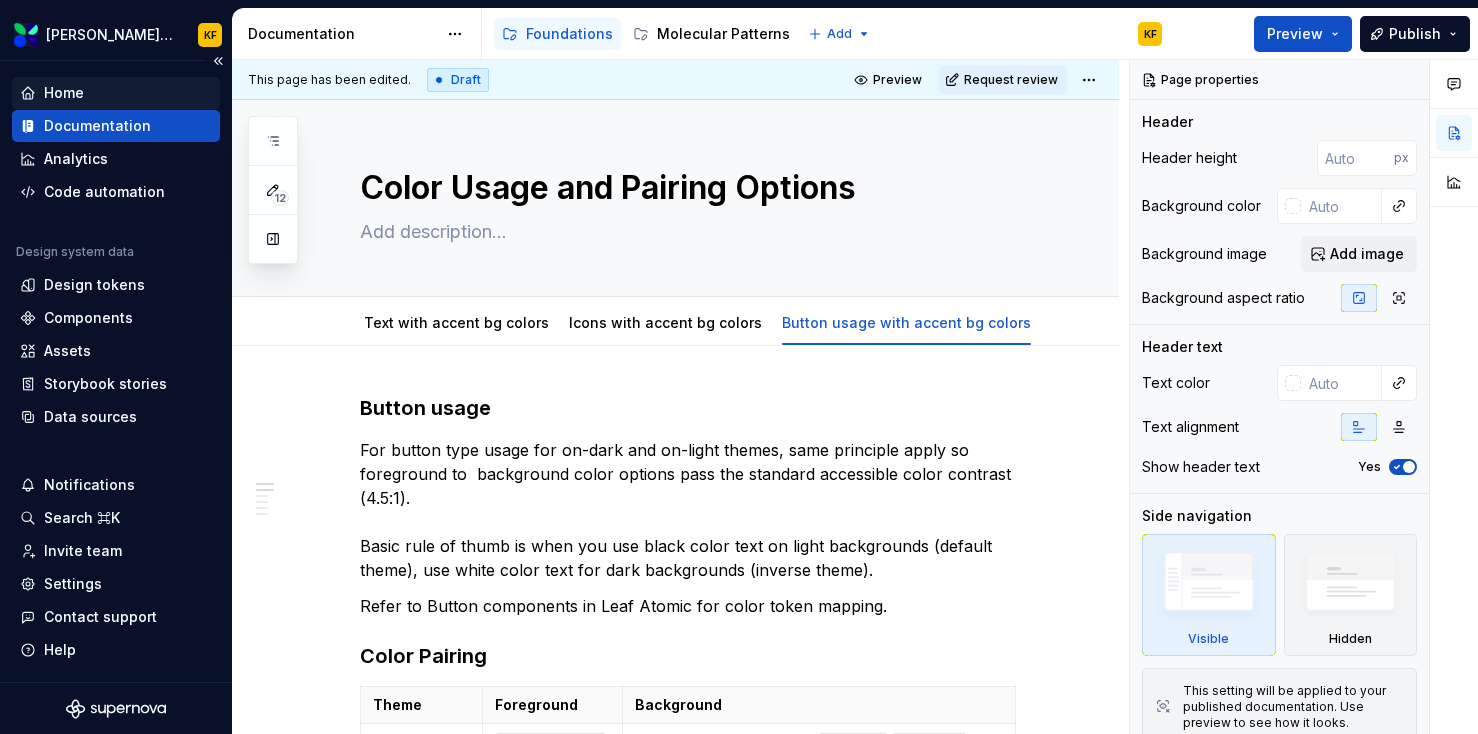 click on "Home" at bounding box center [116, 93] 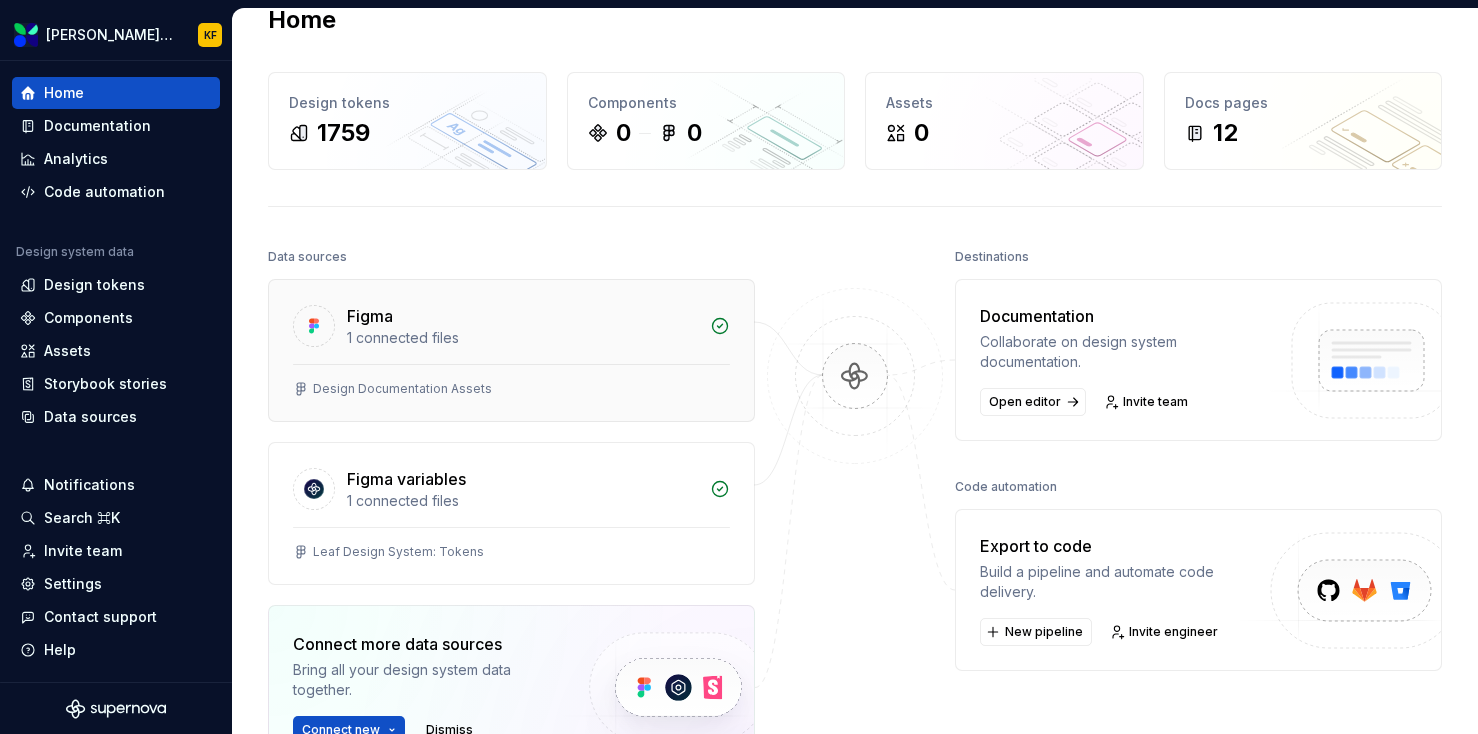 scroll, scrollTop: 0, scrollLeft: 0, axis: both 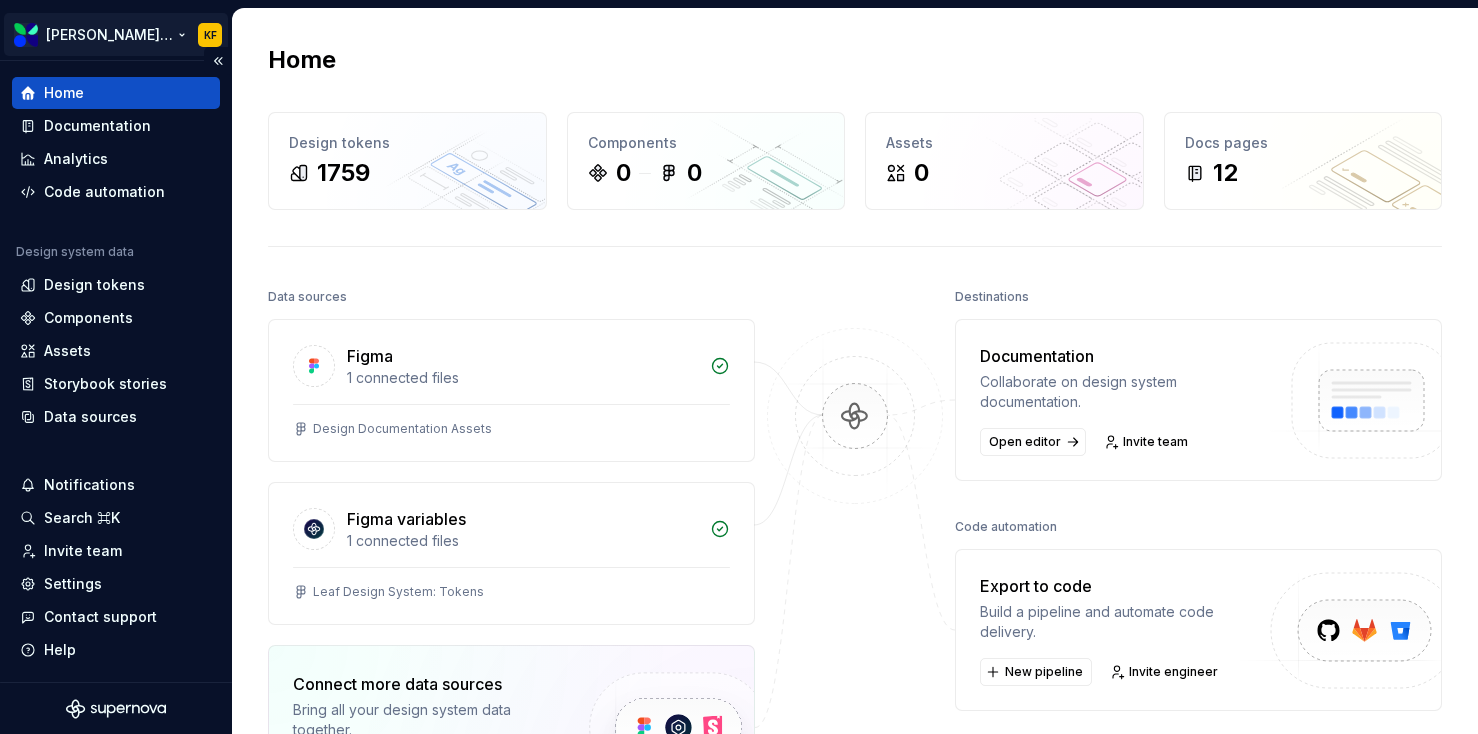 click on "Evernorth Molecular Patterns KF Home Documentation Analytics Code automation Design system data Design tokens Components Assets Storybook stories Data sources Notifications Search ⌘K Invite team Settings Contact support Help Home Design tokens 1759 Components 0 0 Assets 0 Docs pages 12 Data sources Figma 1 connected files Design Documentation Assets Figma variables 1 connected files Leaf Design System: Tokens Connect more data sources Bring all your design system data together. Connect new Dismiss Destinations Documentation Collaborate on design system documentation. Open editor Invite team Code automation Export to code Build a pipeline and automate code delivery. New pipeline Invite engineer Product documentation Learn how to build, manage and maintain design systems in smarter ways. Developer documentation Start delivering your design choices to your codebases right away. Join our Slack community Connect and learn with other design system practitioners.   *" at bounding box center [739, 367] 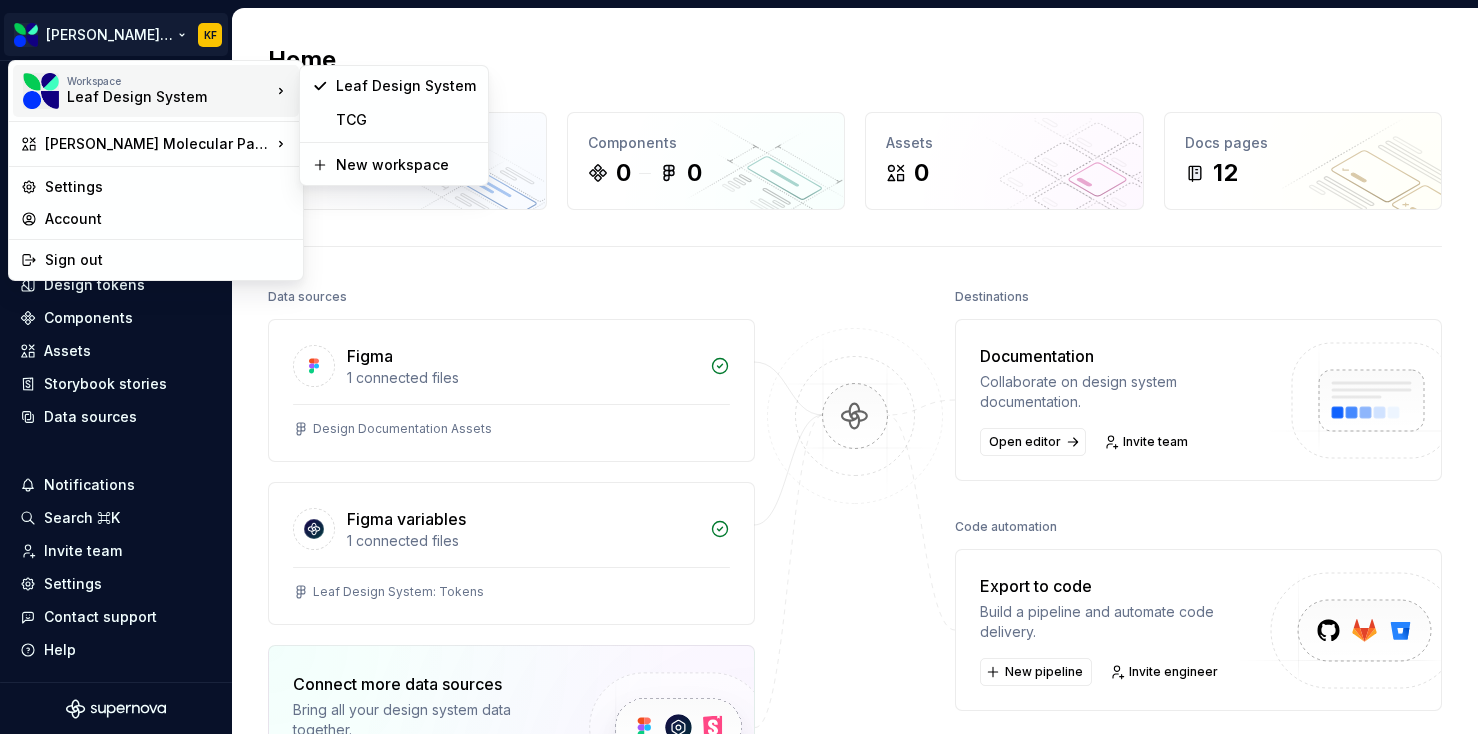 click on "Workspace" at bounding box center (169, 81) 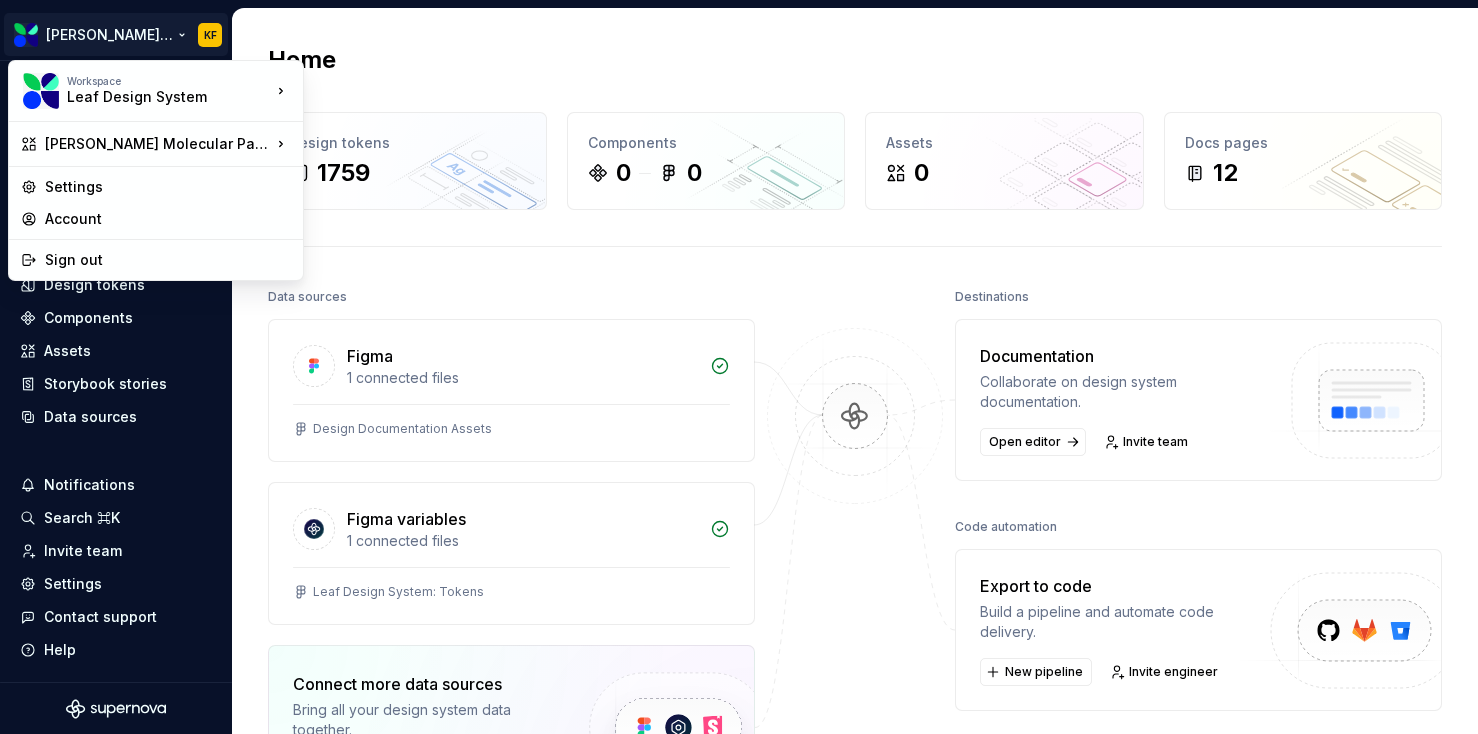 click on "Evernorth Molecular Patterns KF Home Documentation Analytics Code automation Design system data Design tokens Components Assets Storybook stories Data sources Notifications Search ⌘K Invite team Settings Contact support Help Home Design tokens 1759 Components 0 0 Assets 0 Docs pages 12 Data sources Figma 1 connected files Design Documentation Assets Figma variables 1 connected files Leaf Design System: Tokens Connect more data sources Bring all your design system data together. Connect new Dismiss Destinations Documentation Collaborate on design system documentation. Open editor Invite team Code automation Export to code Build a pipeline and automate code delivery. New pipeline Invite engineer Product documentation Learn how to build, manage and maintain design systems in smarter ways. Developer documentation Start delivering your design choices to your codebases right away. Join our Slack community Connect and learn with other design system practitioners.   * Workspace Leaf Design System Settings Account" at bounding box center (739, 367) 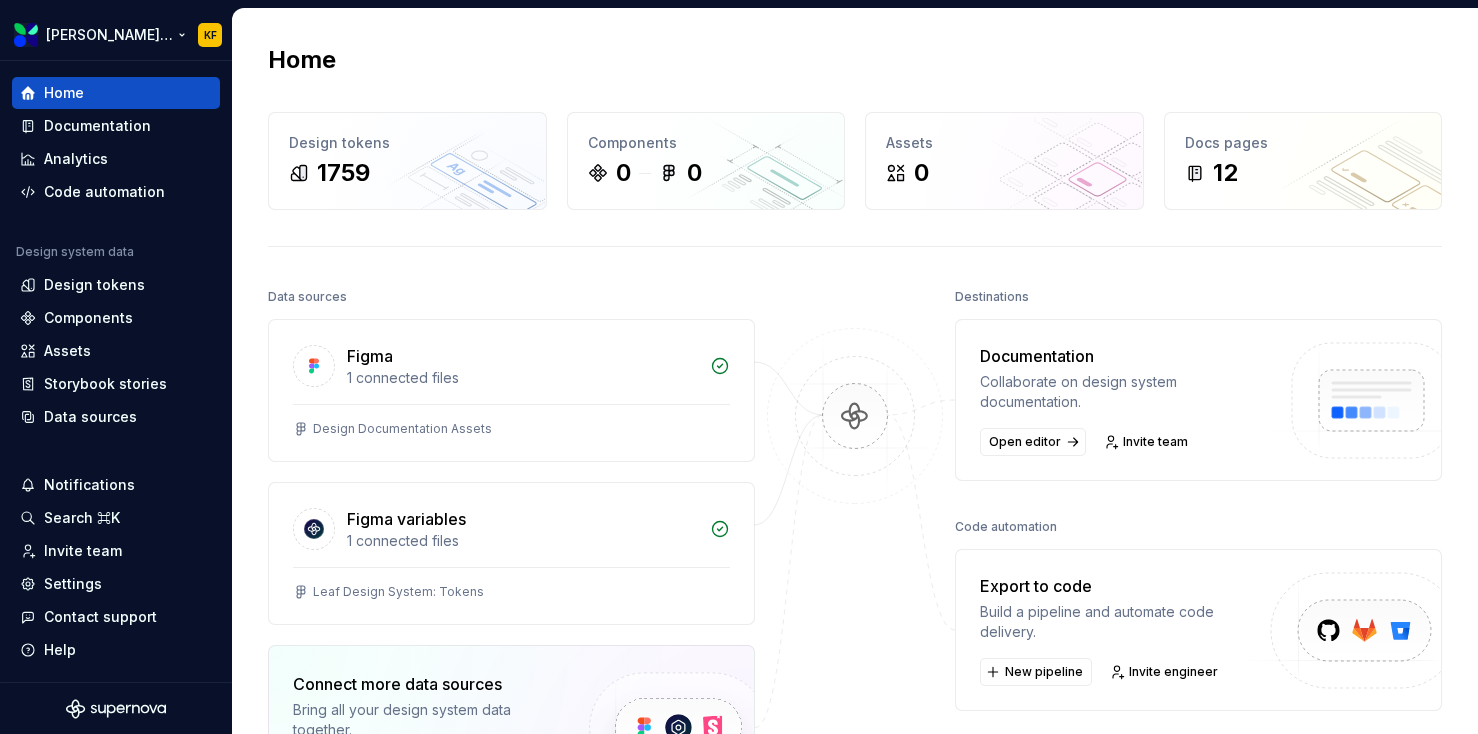 click on "Evernorth Molecular Patterns KF Home Documentation Analytics Code automation Design system data Design tokens Components Assets Storybook stories Data sources Notifications Search ⌘K Invite team Settings Contact support Help Home Design tokens 1759 Components 0 0 Assets 0 Docs pages 12 Data sources Figma 1 connected files Design Documentation Assets Figma variables 1 connected files Leaf Design System: Tokens Connect more data sources Bring all your design system data together. Connect new Dismiss Destinations Documentation Collaborate on design system documentation. Open editor Invite team Code automation Export to code Build a pipeline and automate code delivery. New pipeline Invite engineer Product documentation Learn how to build, manage and maintain design systems in smarter ways. Developer documentation Start delivering your design choices to your codebases right away. Join our Slack community Connect and learn with other design system practitioners.   *" at bounding box center (739, 367) 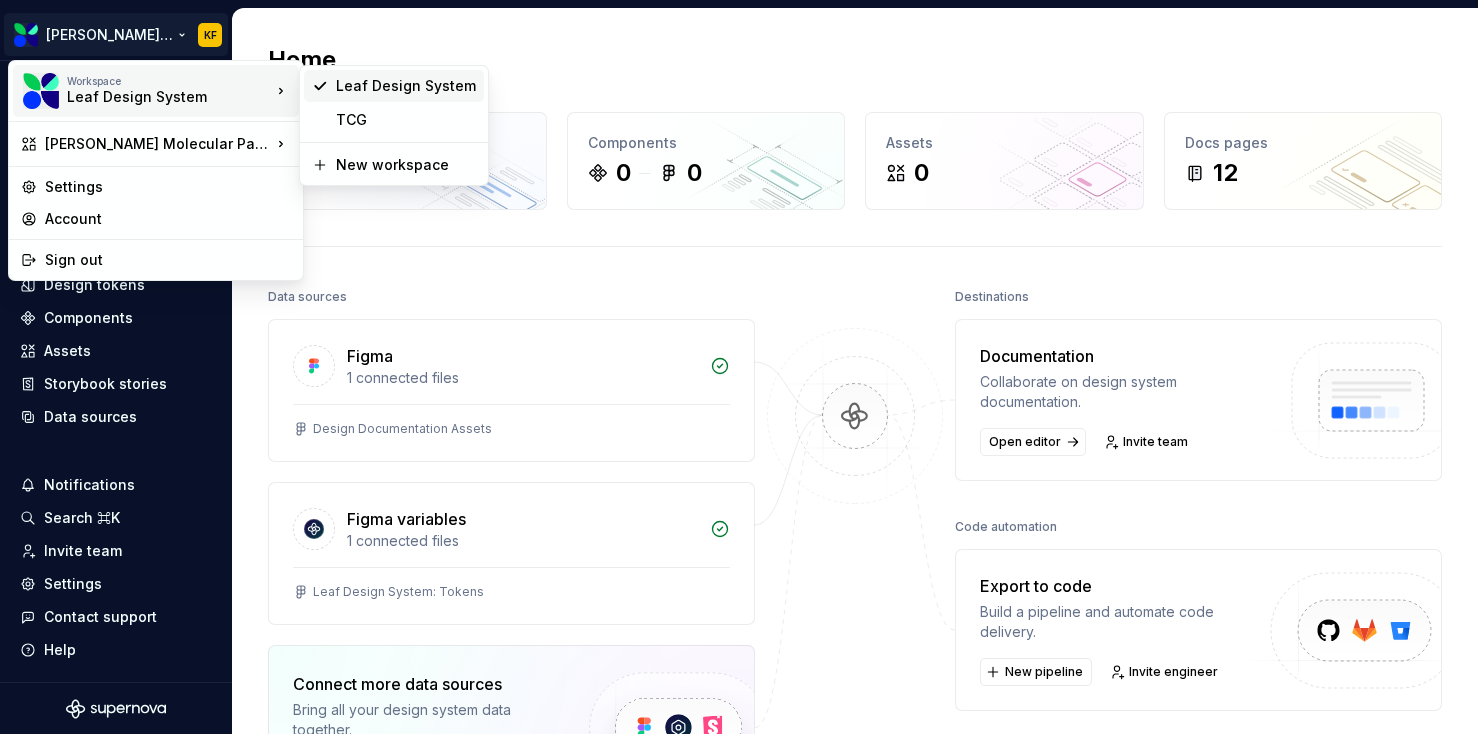 click on "Leaf Design System" at bounding box center (406, 86) 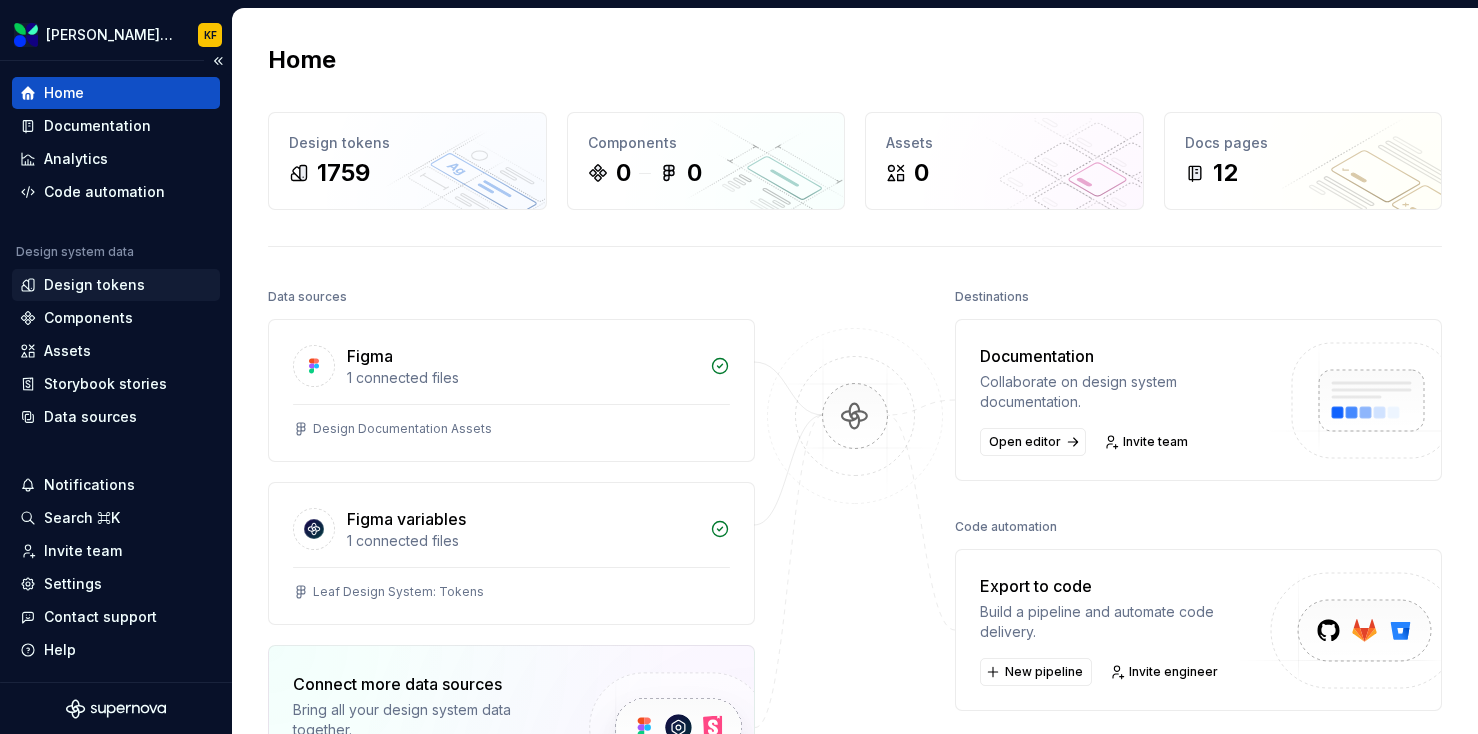 click on "Design tokens" at bounding box center (94, 285) 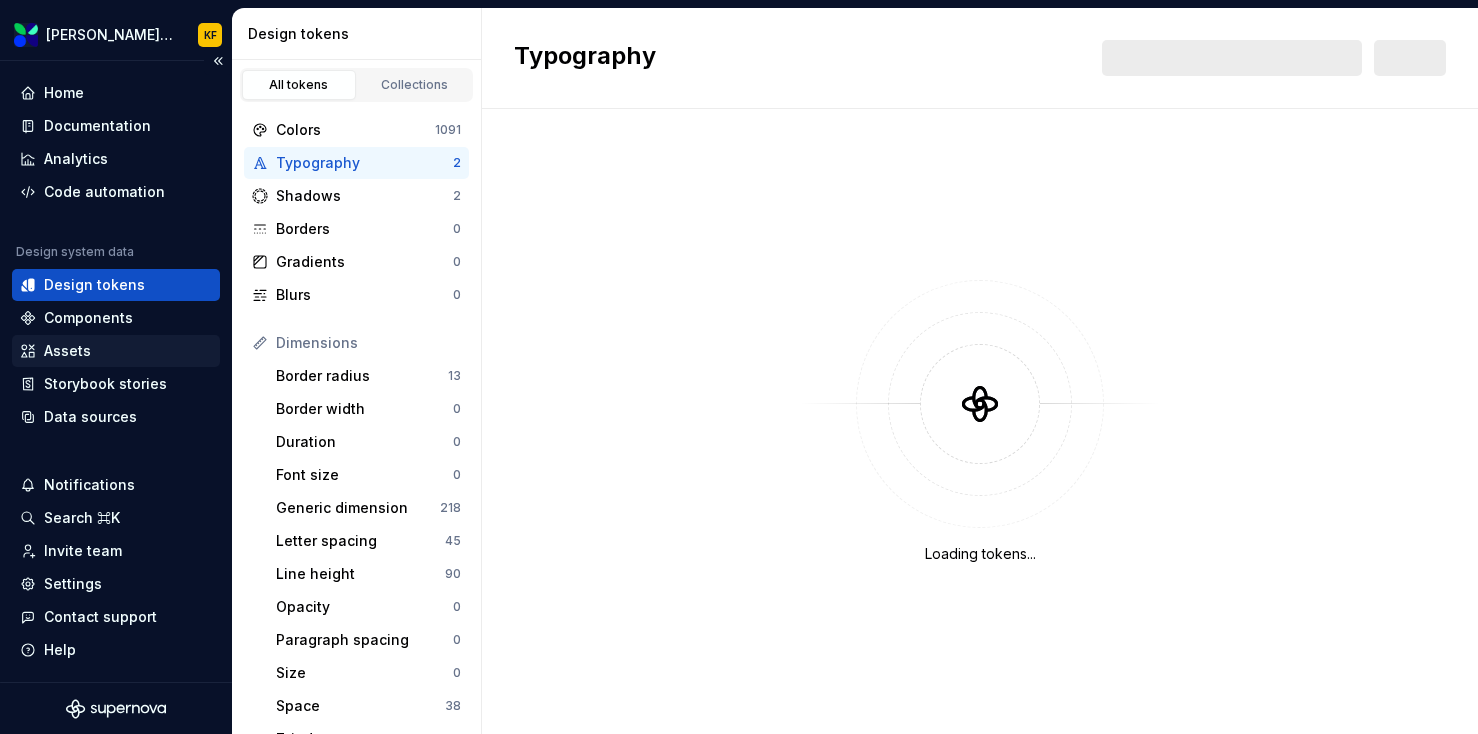 scroll, scrollTop: 1, scrollLeft: 0, axis: vertical 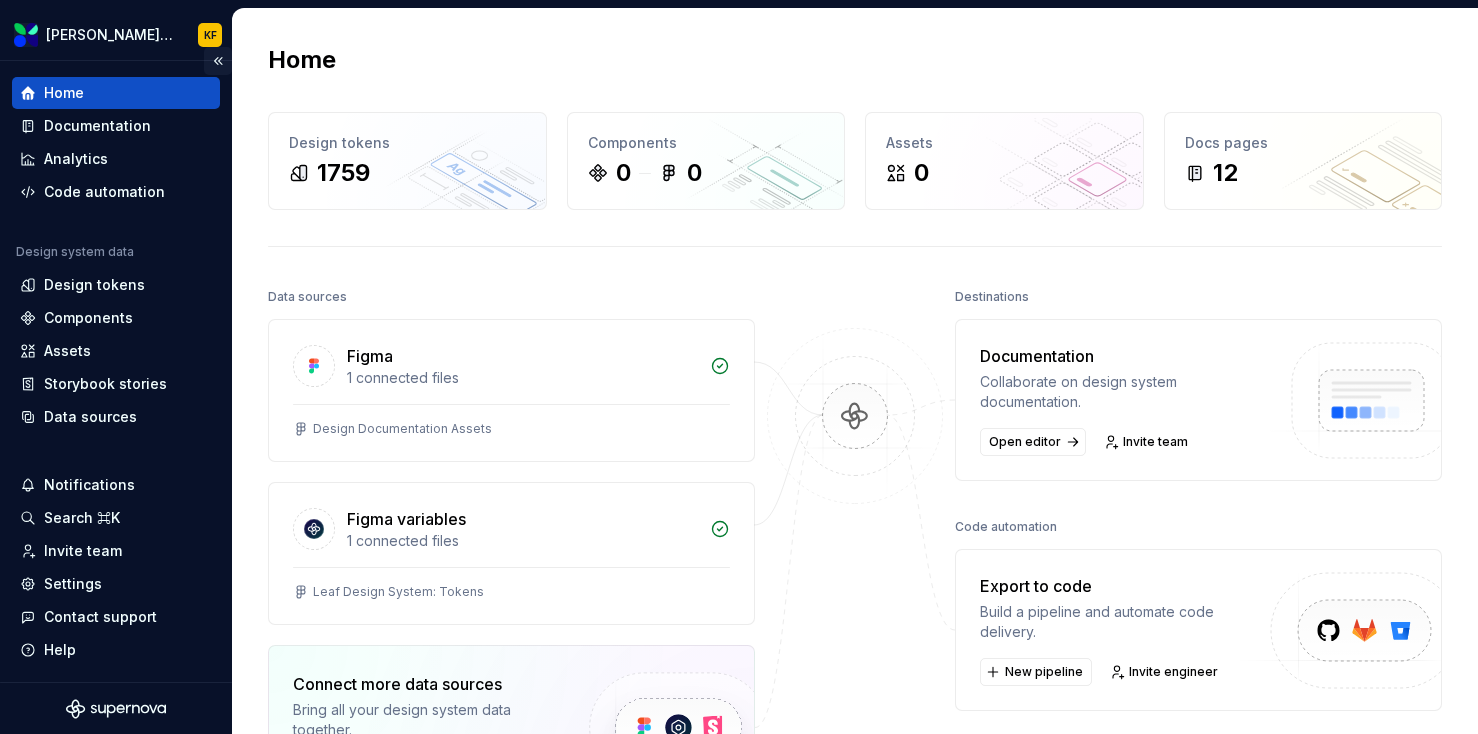 click at bounding box center (218, 61) 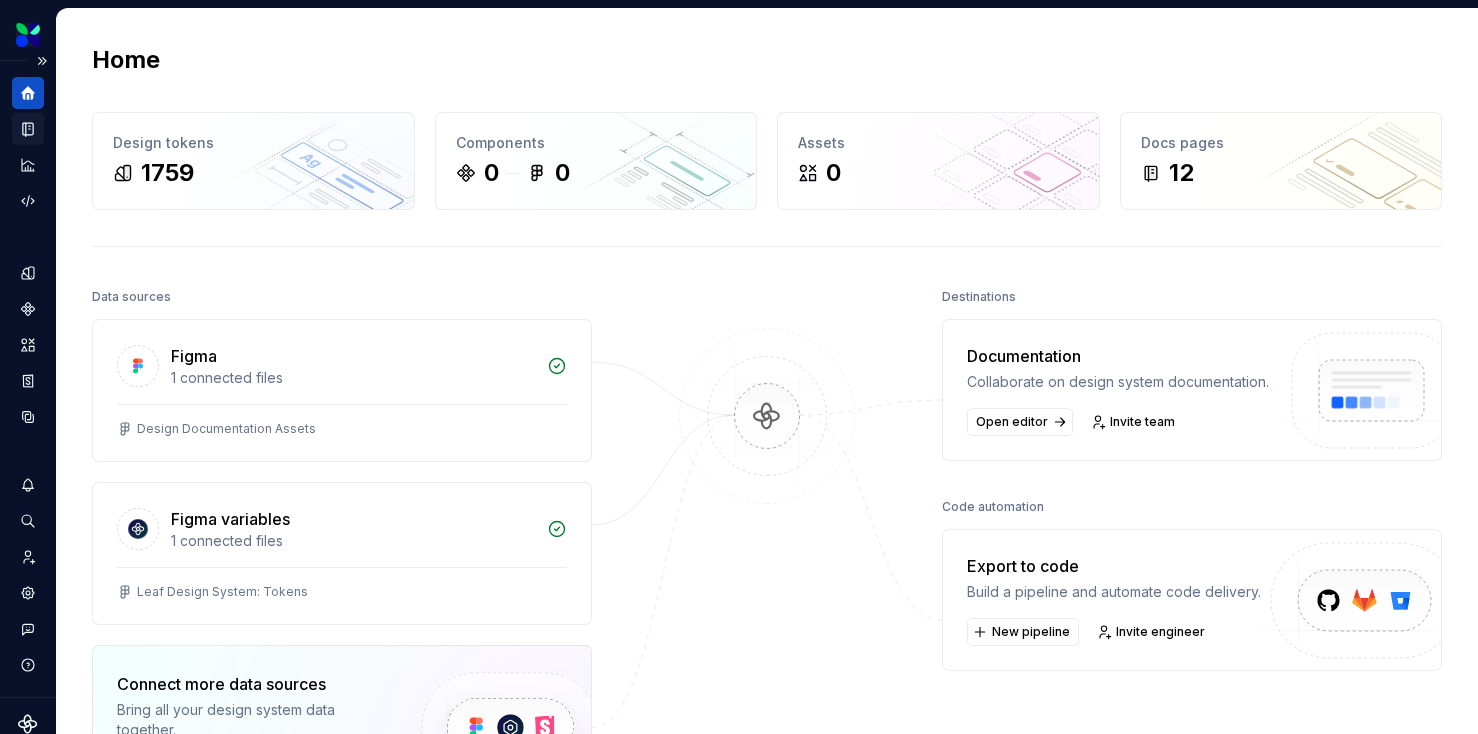 click 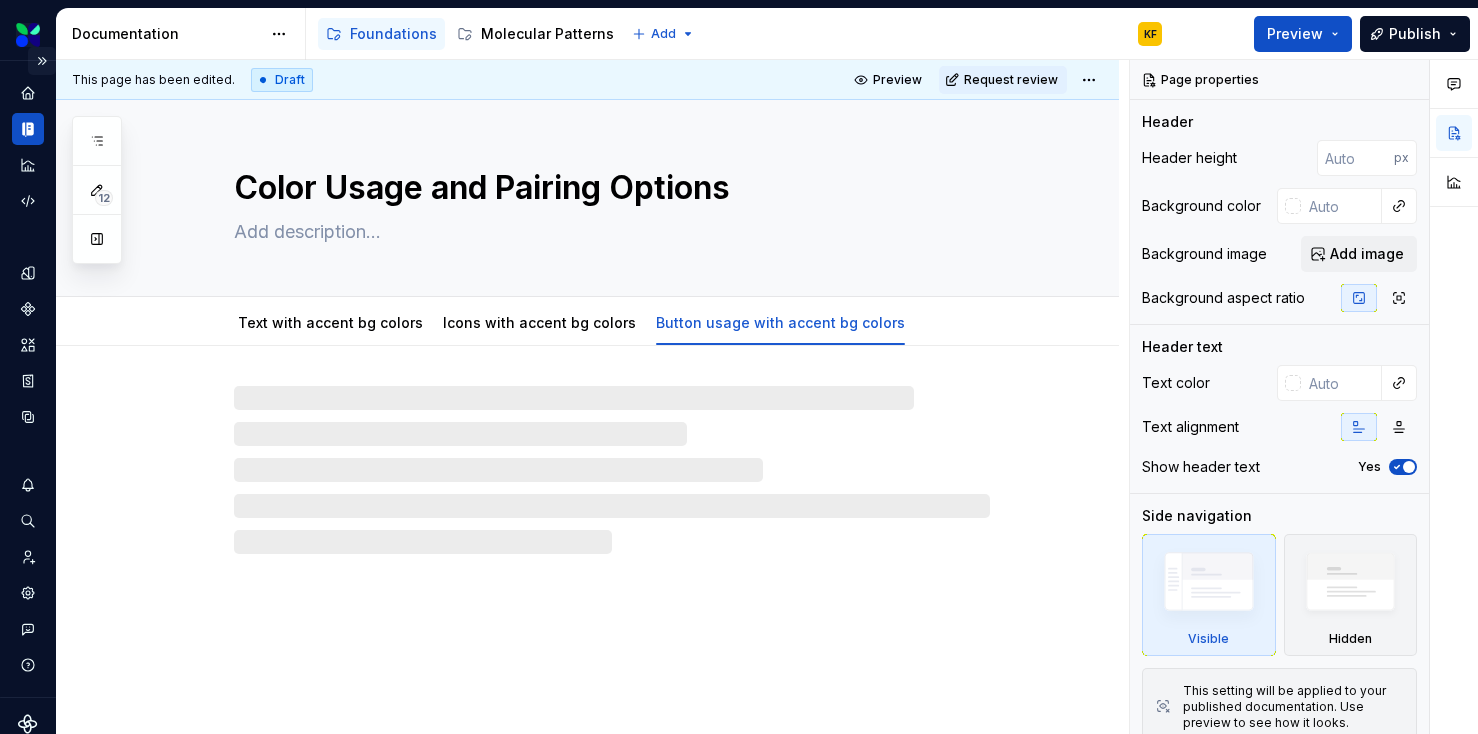 click at bounding box center [42, 61] 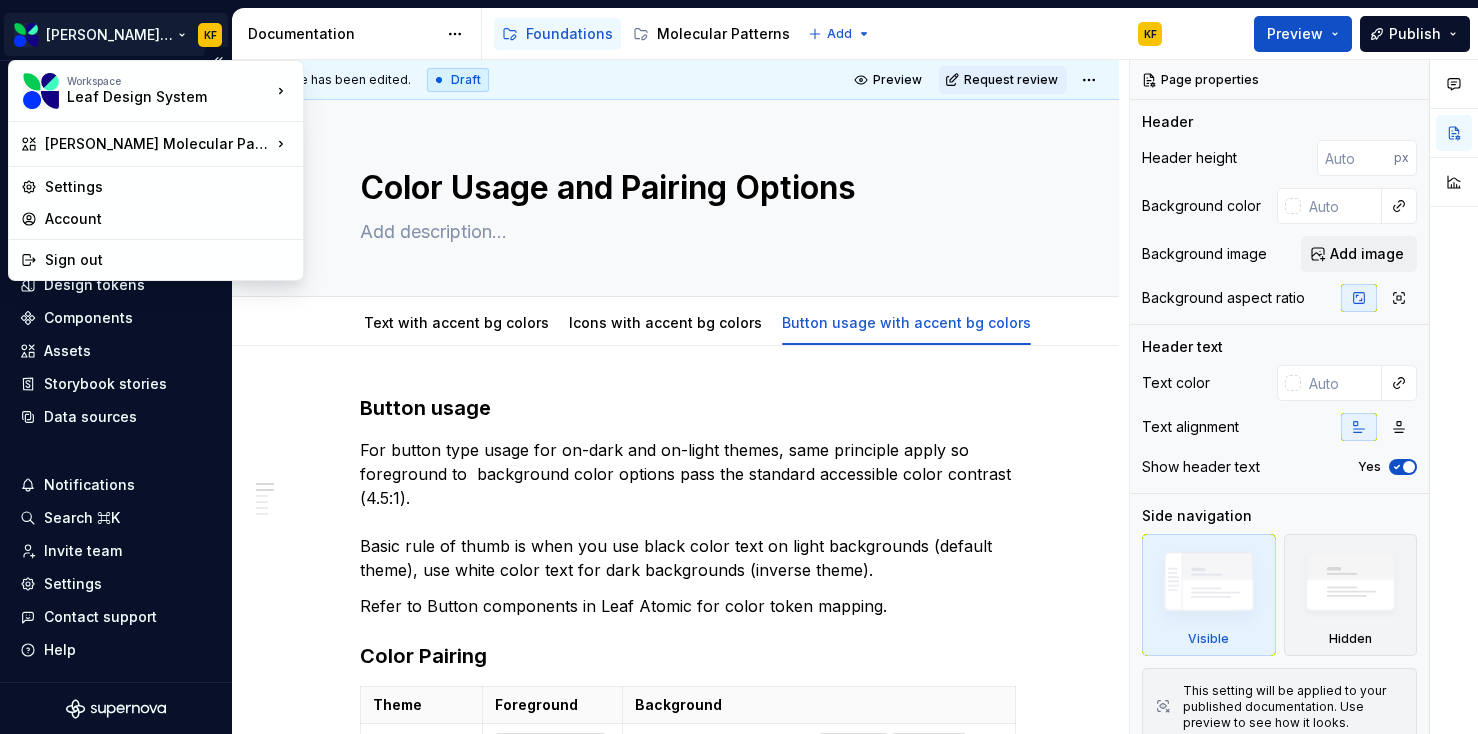 click on "Evernorth Molecular Patterns KF Home Documentation Analytics Code automation Design system data Design tokens Components Assets Storybook stories Data sources Notifications Search ⌘K Invite team Settings Contact support Help Documentation
Accessibility guide for tree Page tree.
Navigate the tree with the arrow keys. Common tree hotkeys apply. Further keybindings are available:
enter to execute primary action on focused item
f2 to start renaming the focused item
escape to abort renaming an item
control+d to start dragging selected items
Foundations Molecular Patterns Add KF Preview Publish 12 Pages Add
Accessibility guide for tree Page tree.
Navigate the tree with the arrow keys. Common tree hotkeys apply. Further keybindings are available:
enter to execute primary action on focused item
f2 to start renaming the focused item
escape to abort renaming an item
Color KF" at bounding box center [739, 367] 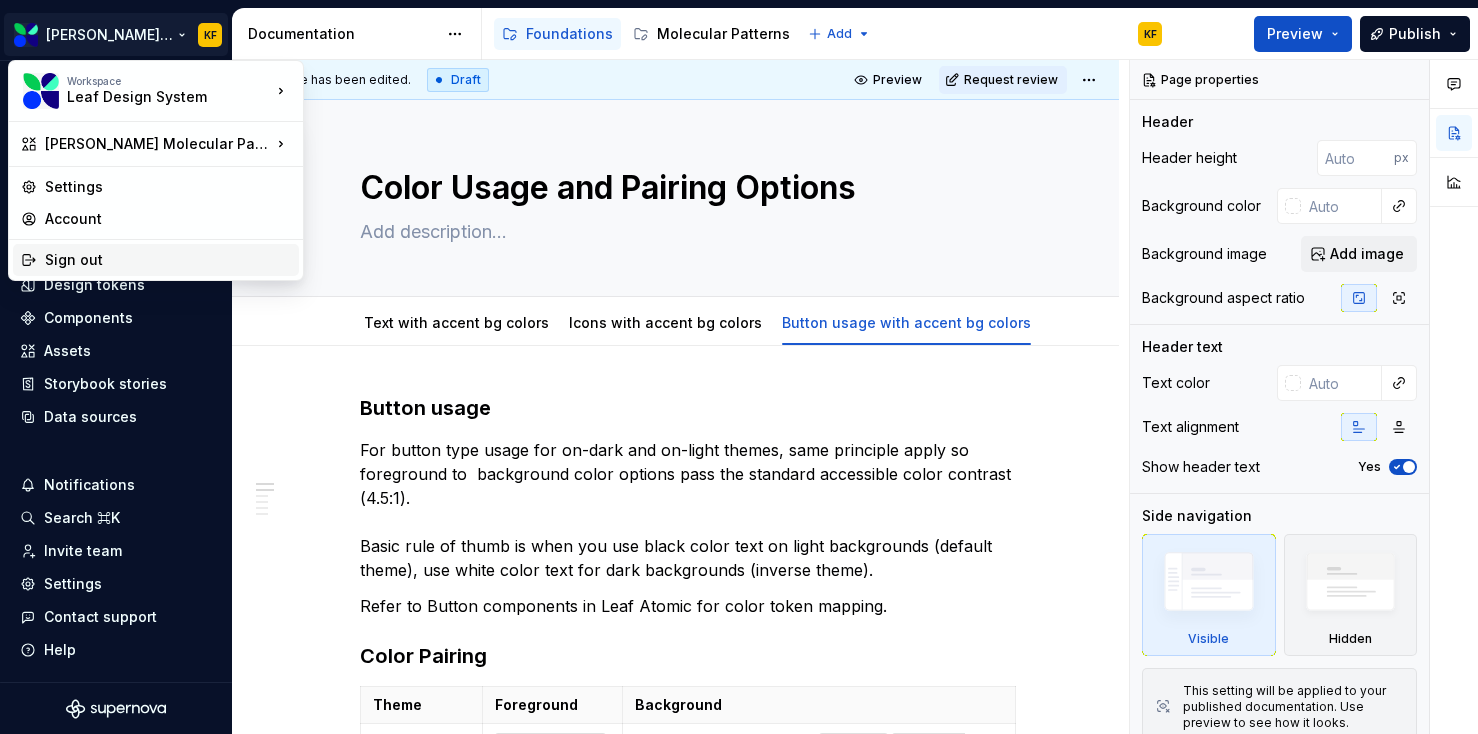 click on "Sign out" at bounding box center (168, 260) 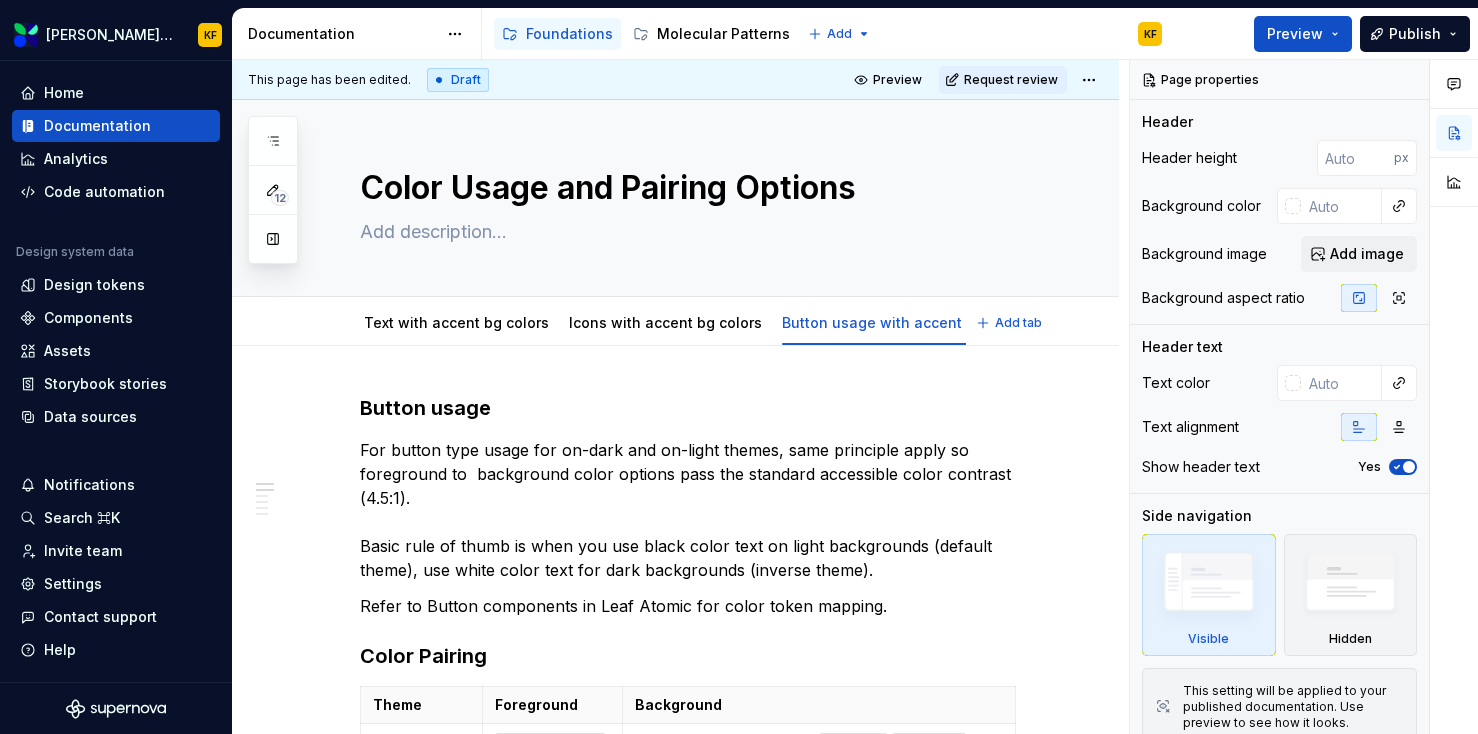 type on "*" 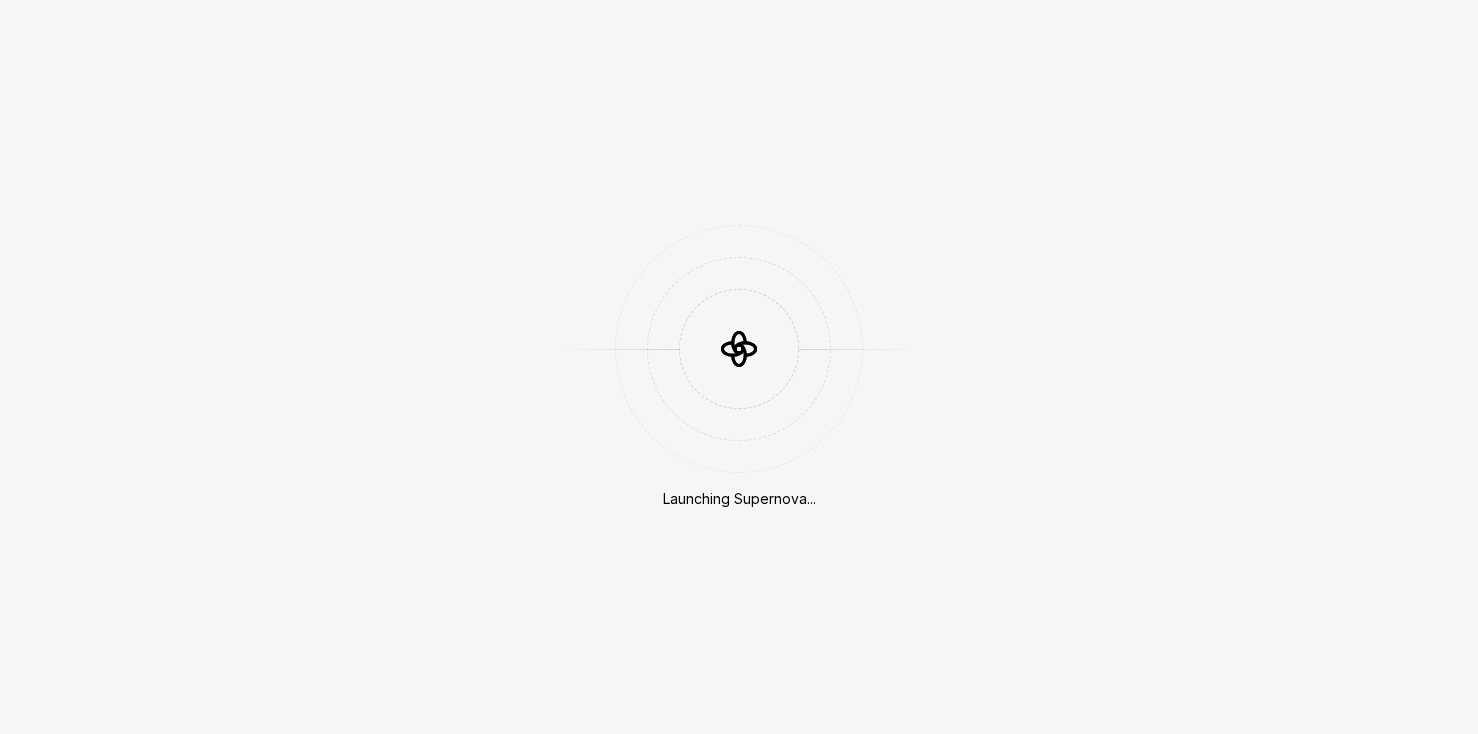 scroll, scrollTop: 0, scrollLeft: 0, axis: both 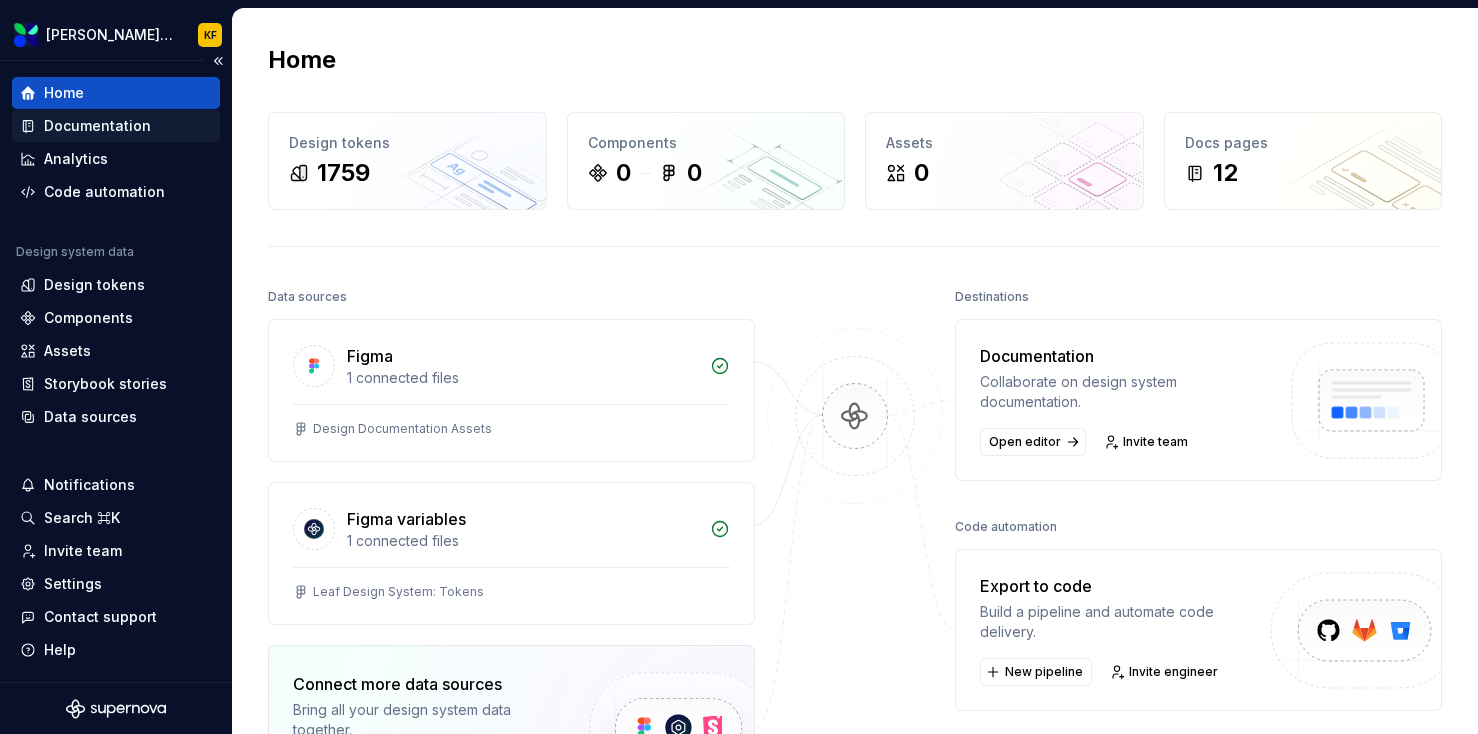 click on "Documentation" at bounding box center (116, 126) 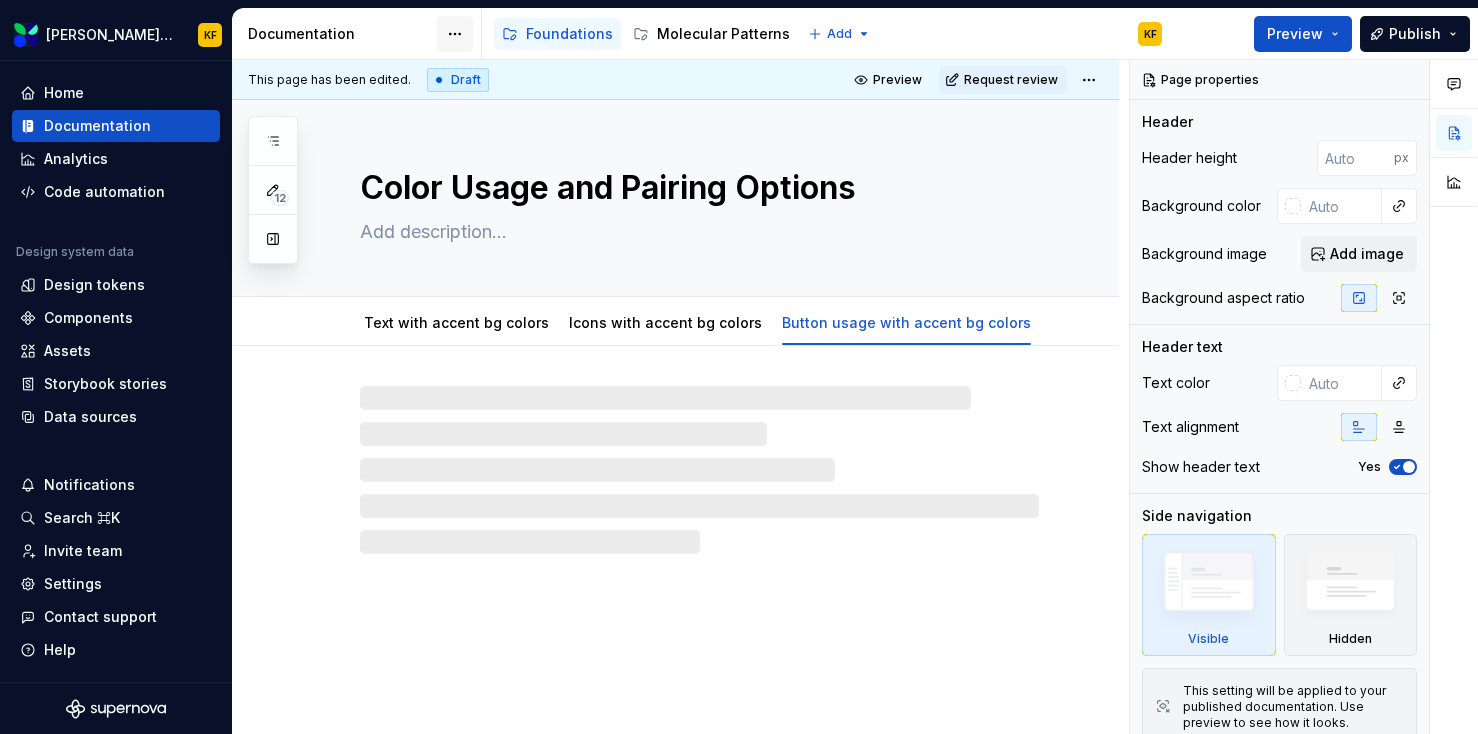 click on "Evernorth Molecular Patterns KF Home Documentation Analytics Code automation Design system data Design tokens Components Assets Storybook stories Data sources Notifications Search ⌘K Invite team Settings Contact support Help Documentation
Accessibility guide for tree Page tree.
Navigate the tree with the arrow keys. Common tree hotkeys apply. Further keybindings are available:
enter to execute primary action on focused item
f2 to start renaming the focused item
escape to abort renaming an item
control+d to start dragging selected items
Foundations Molecular Patterns Add KF Preview Publish 12 Pages Add
Accessibility guide for tree Page tree.
Navigate the tree with the arrow keys. Common tree hotkeys apply. Further keybindings are available:
enter to execute primary action on focused item
f2 to start renaming the focused item
escape to abort renaming an item
Color   (" at bounding box center [739, 367] 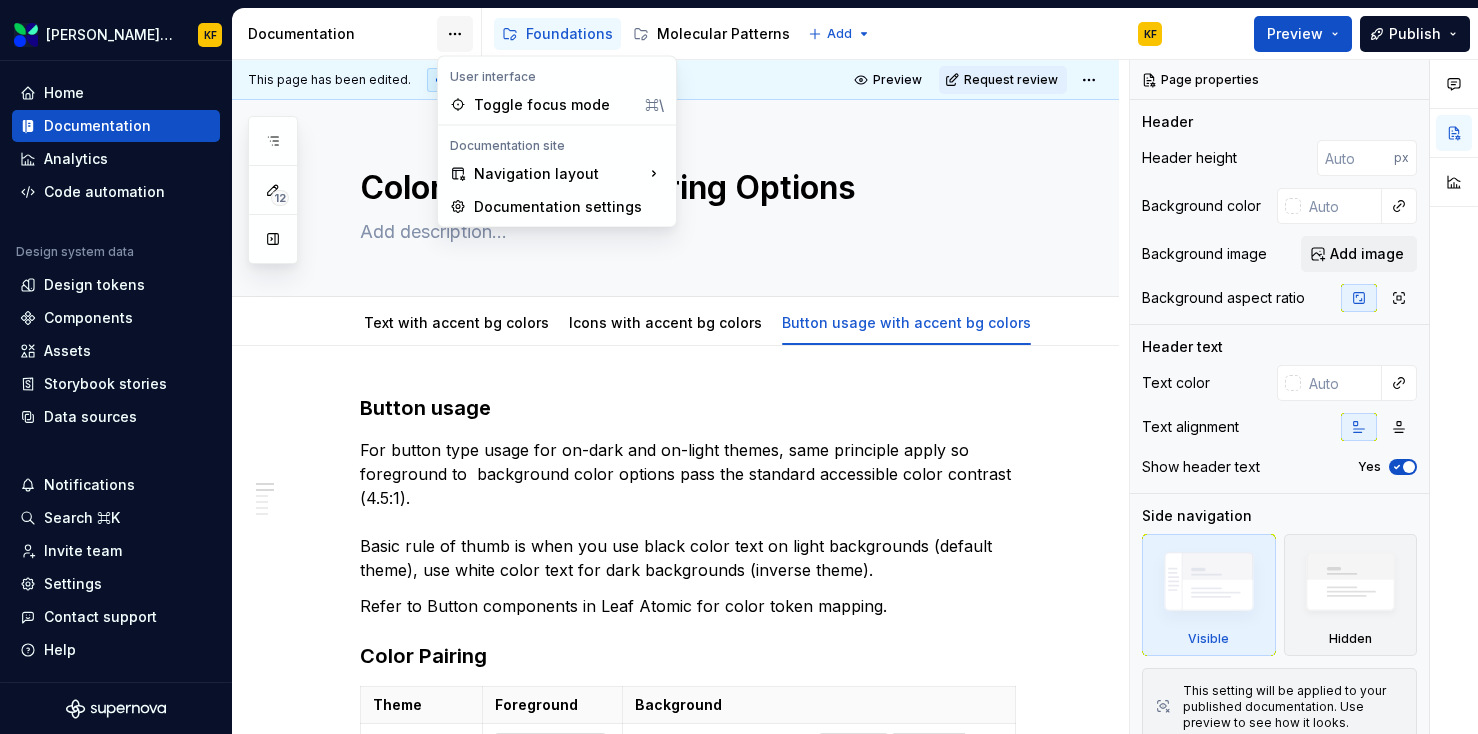 type on "*" 